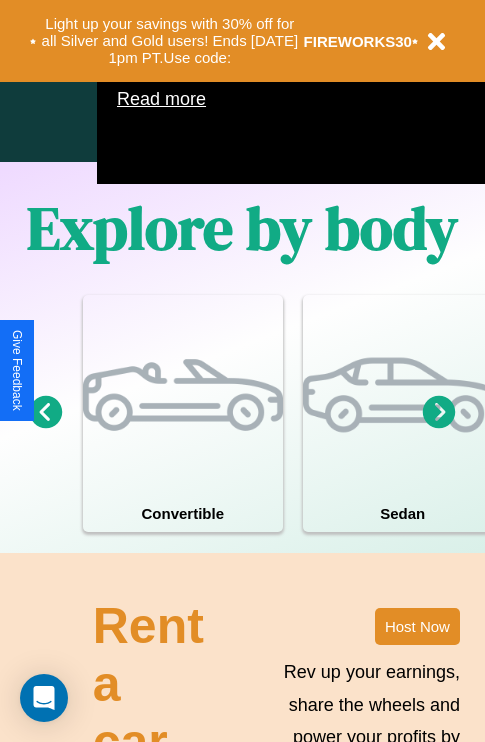 scroll, scrollTop: 1285, scrollLeft: 0, axis: vertical 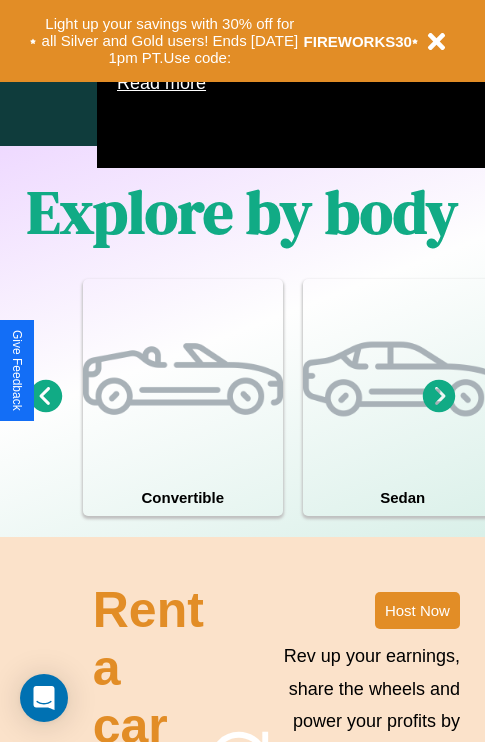 click 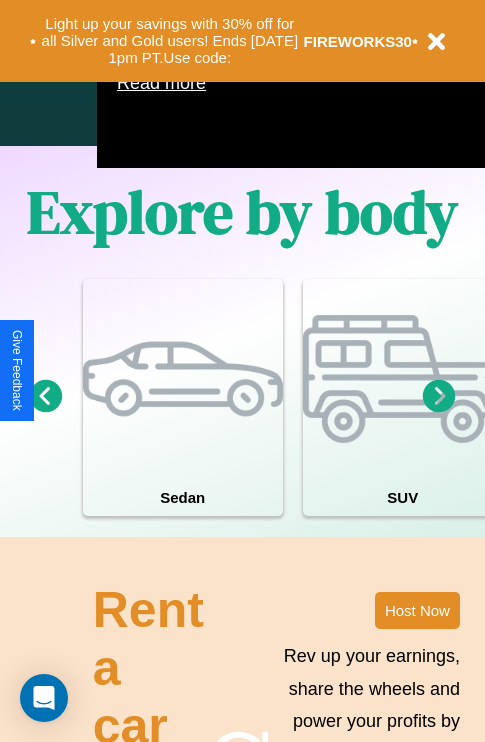 click 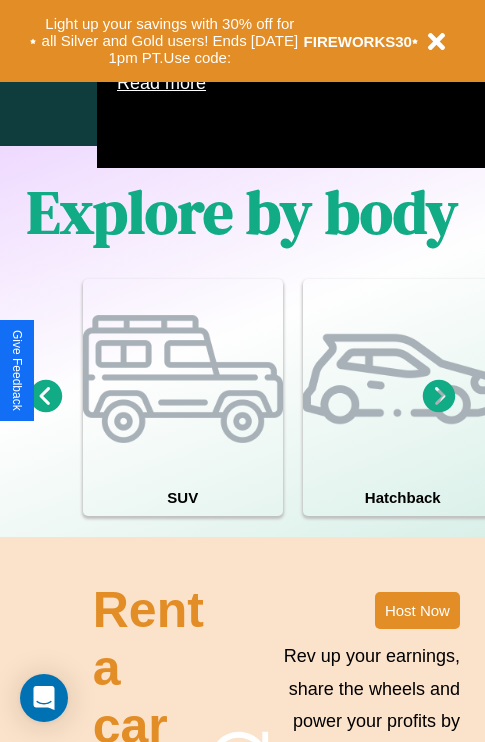 click 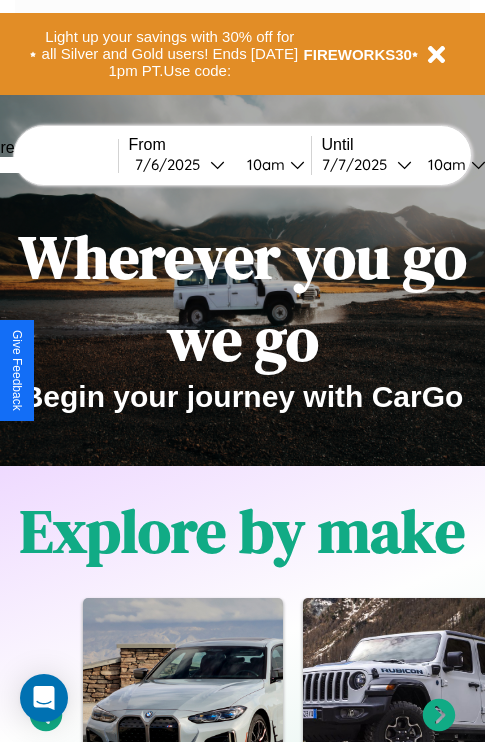 scroll, scrollTop: 0, scrollLeft: 0, axis: both 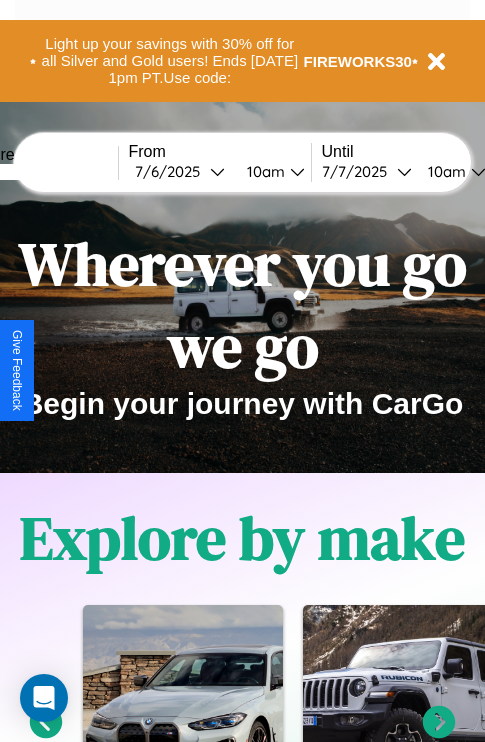 click at bounding box center [43, 172] 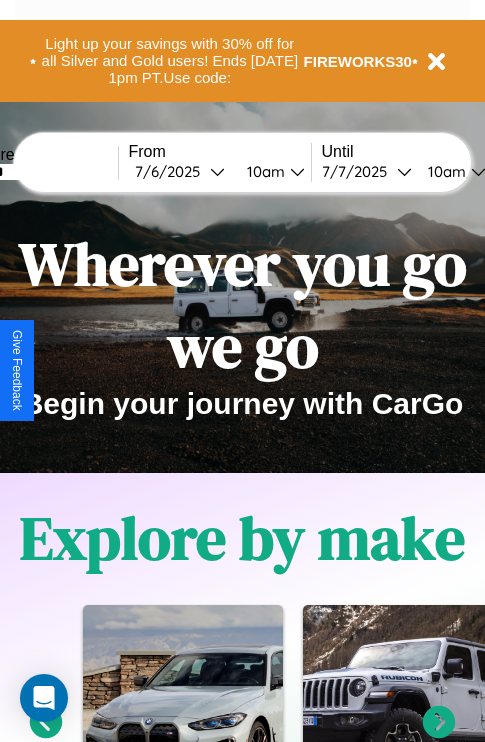 type on "******" 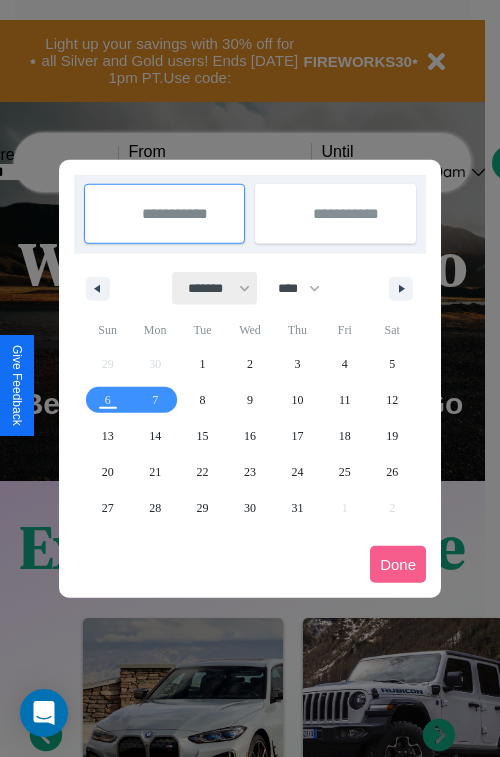 click on "******* ******** ***** ***** *** **** **** ****** ********* ******* ******** ********" at bounding box center (215, 288) 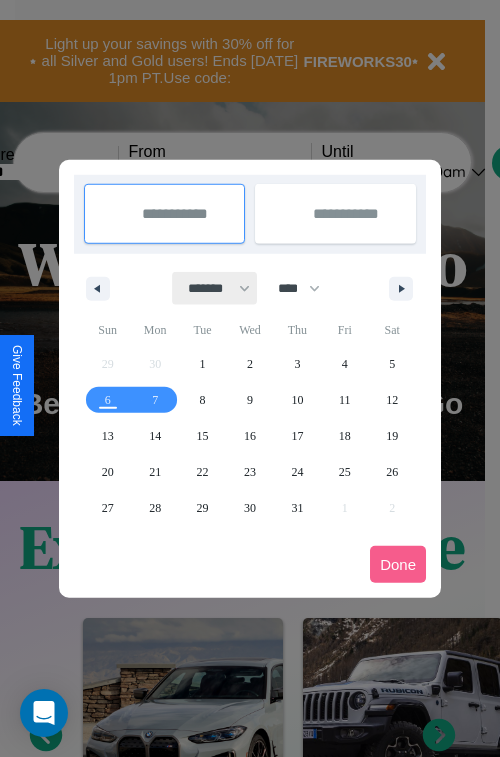 select on "**" 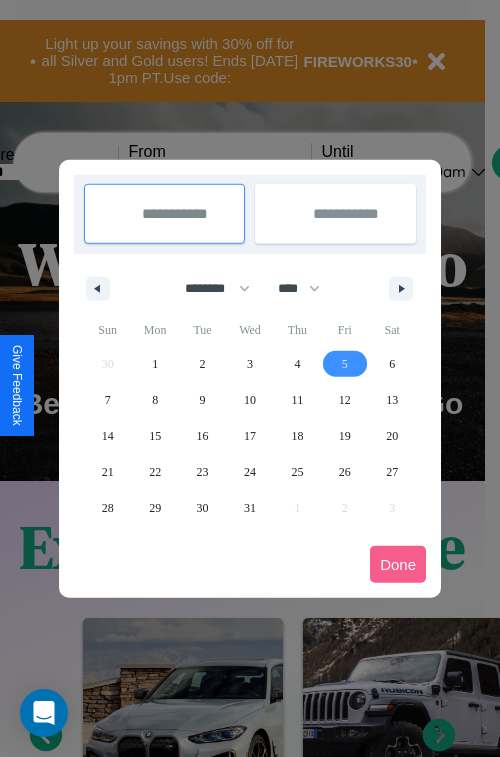click on "5" at bounding box center [345, 364] 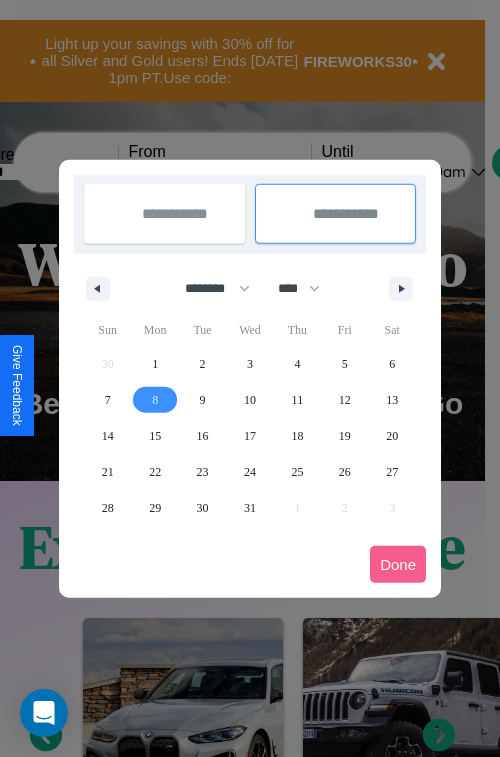 click on "8" at bounding box center [155, 400] 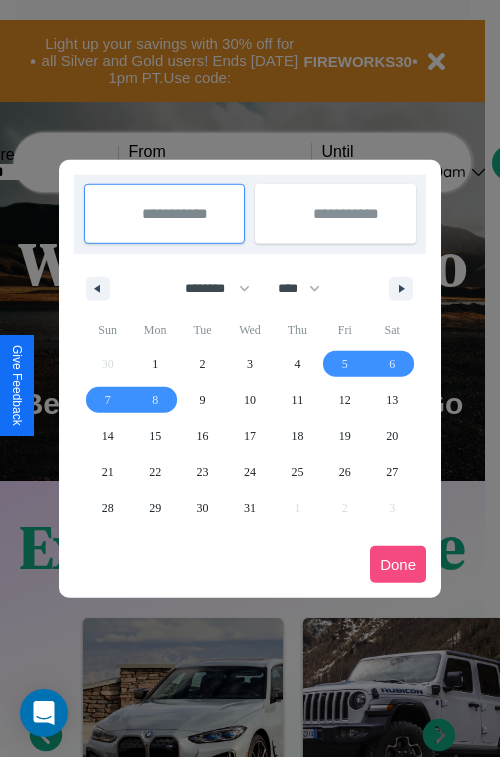 click on "Done" at bounding box center [398, 564] 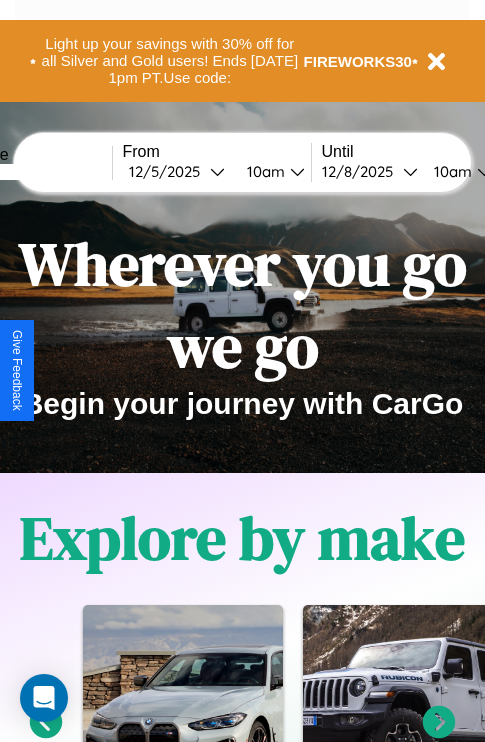 scroll, scrollTop: 0, scrollLeft: 74, axis: horizontal 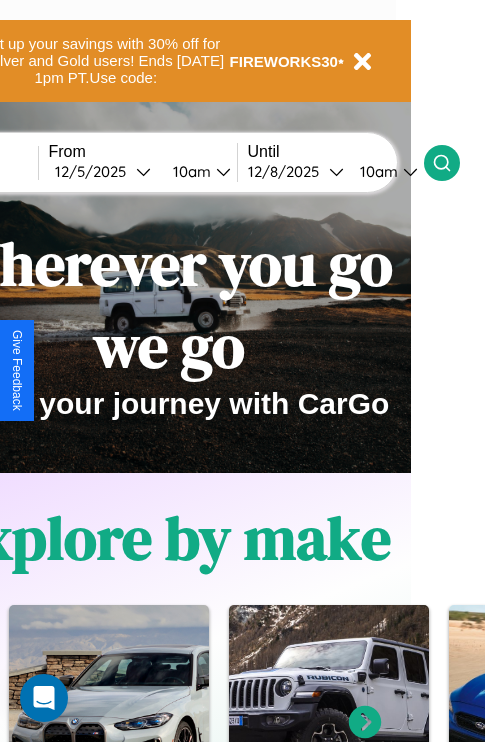 click 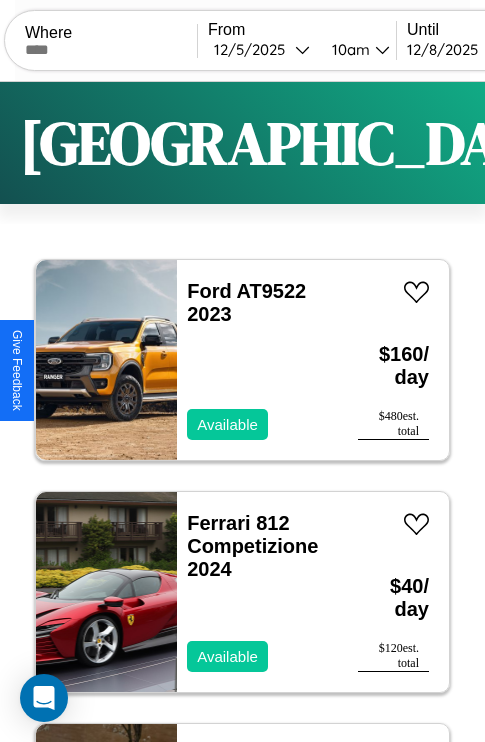 scroll, scrollTop: 66, scrollLeft: 0, axis: vertical 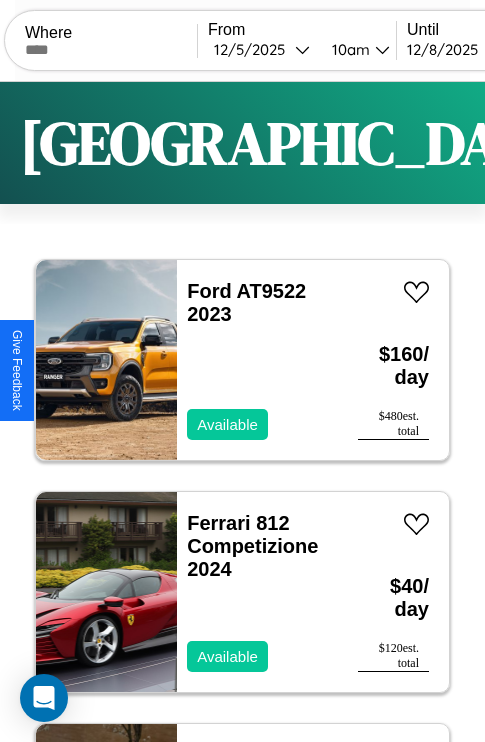 click on "Filters" at bounding box center [640, 143] 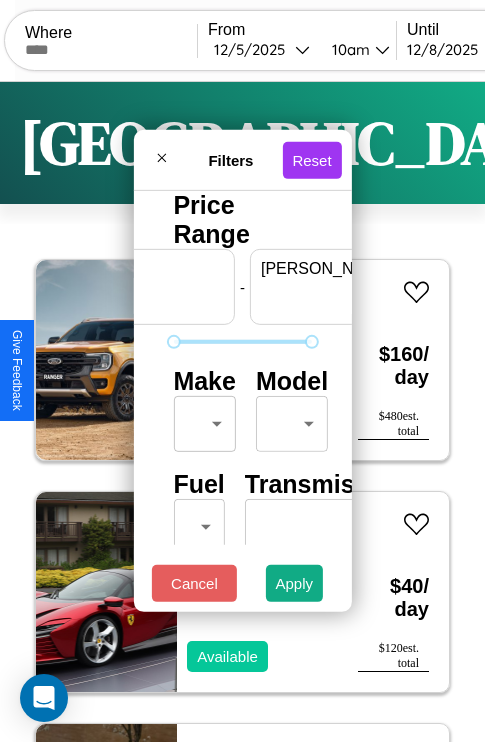 scroll, scrollTop: 0, scrollLeft: 124, axis: horizontal 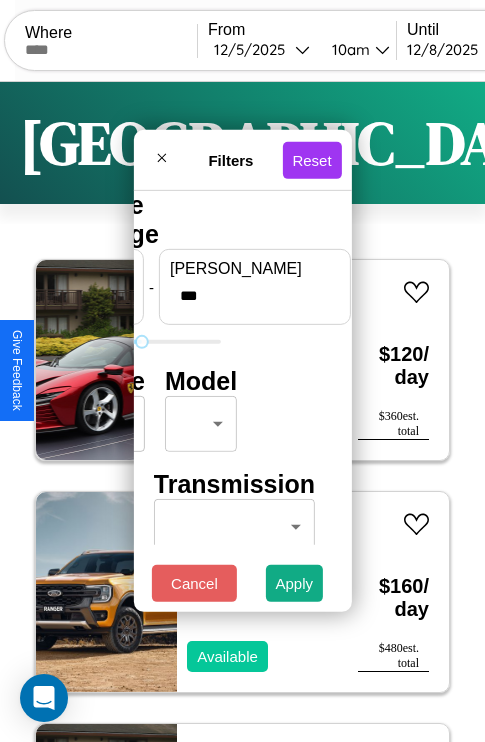 type on "***" 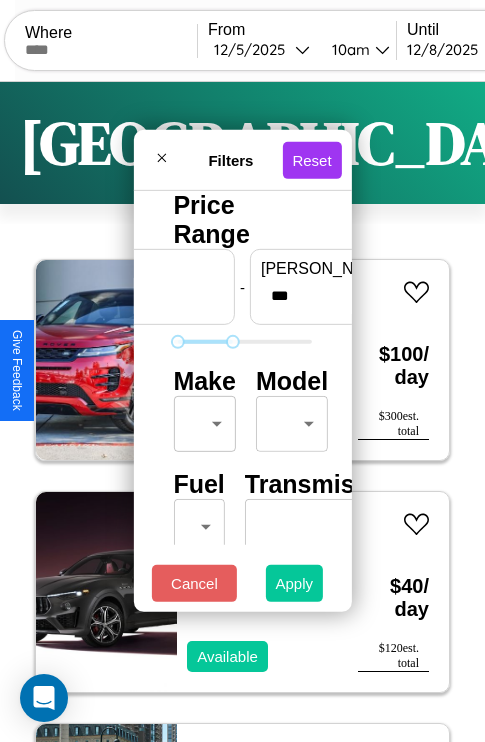 type on "**" 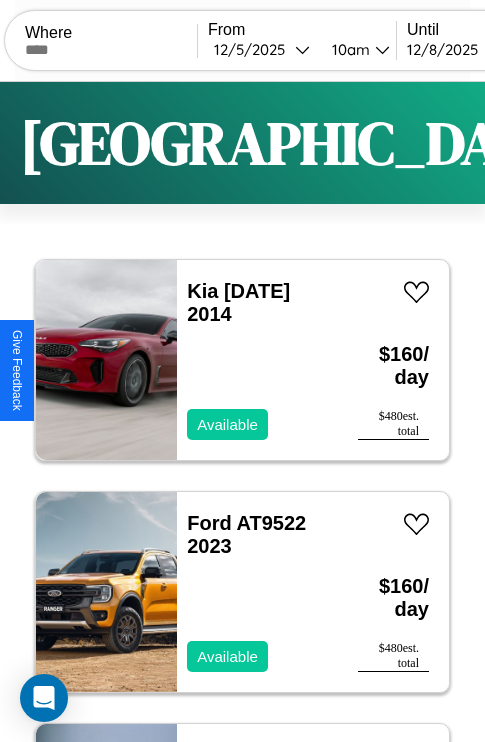 scroll, scrollTop: 79, scrollLeft: 0, axis: vertical 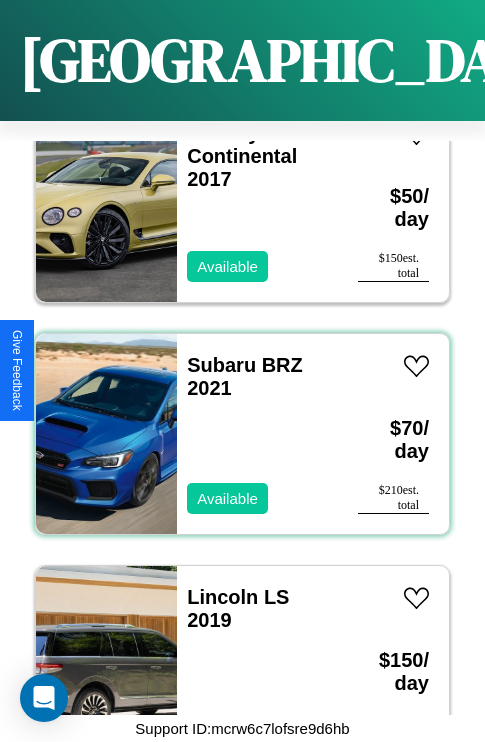click on "Subaru   BRZ   2021 Available" at bounding box center [257, 434] 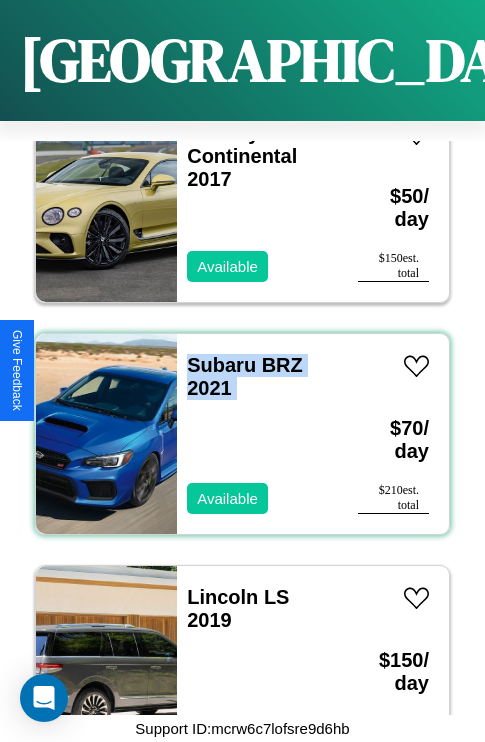 click on "Subaru   BRZ   2021 Available" at bounding box center (257, 434) 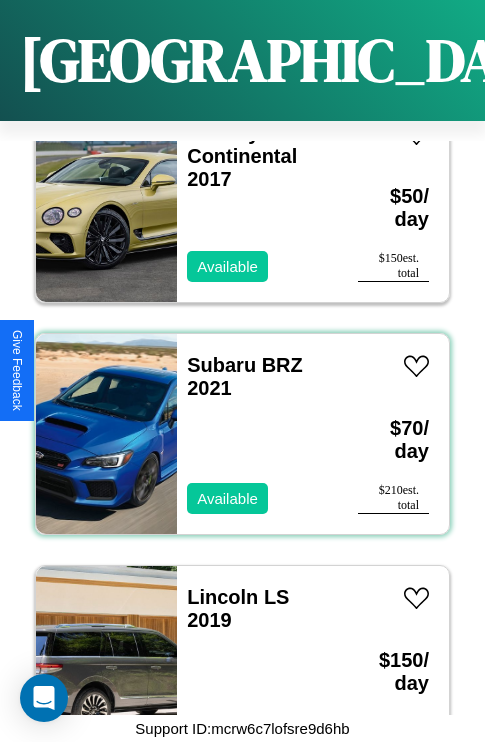 click on "Subaru   BRZ   2021 Available" at bounding box center [257, 434] 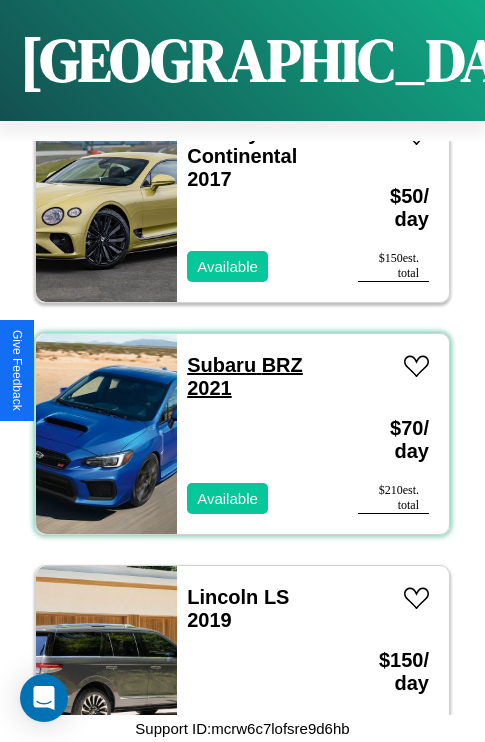 click on "Subaru   BRZ   2021" at bounding box center [245, 376] 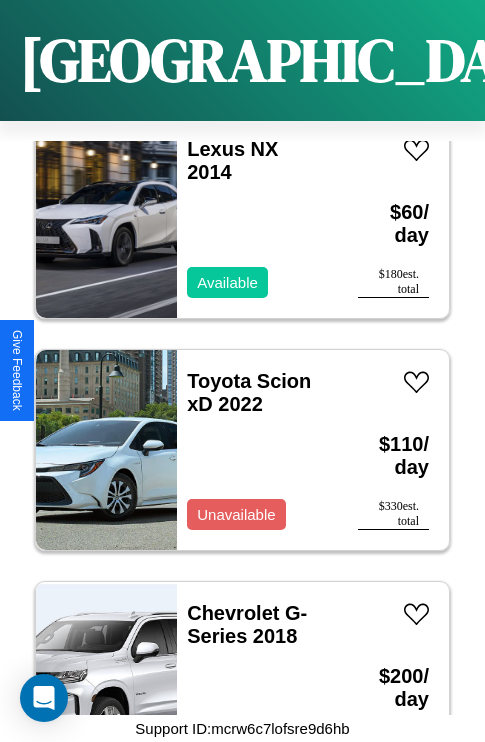 scroll, scrollTop: 15619, scrollLeft: 0, axis: vertical 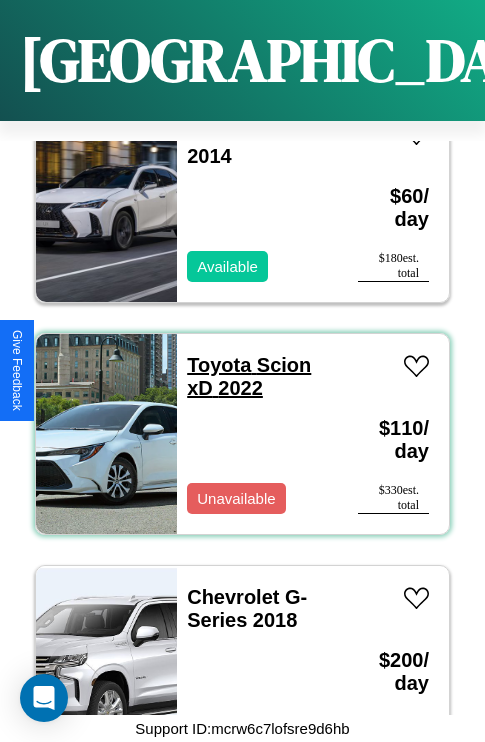 click on "Toyota   Scion xD   2022" at bounding box center (249, 376) 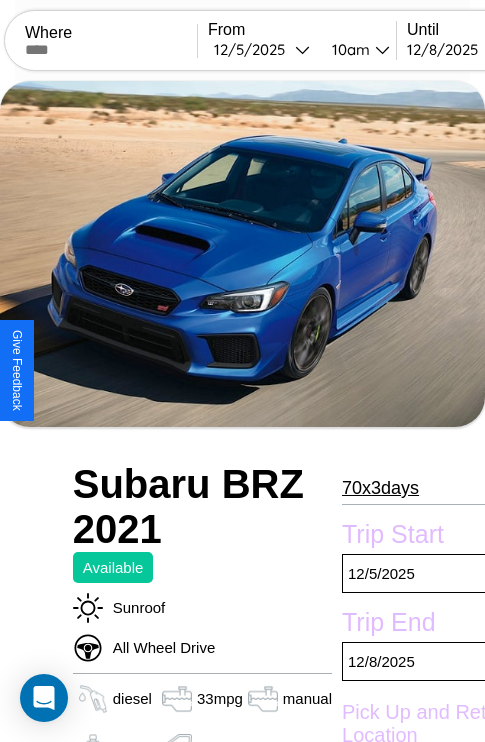 scroll, scrollTop: 481, scrollLeft: 72, axis: both 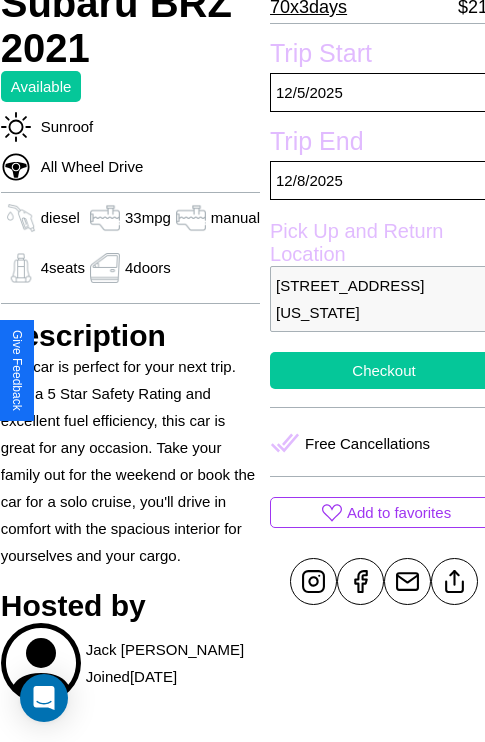 click on "Checkout" at bounding box center (384, 370) 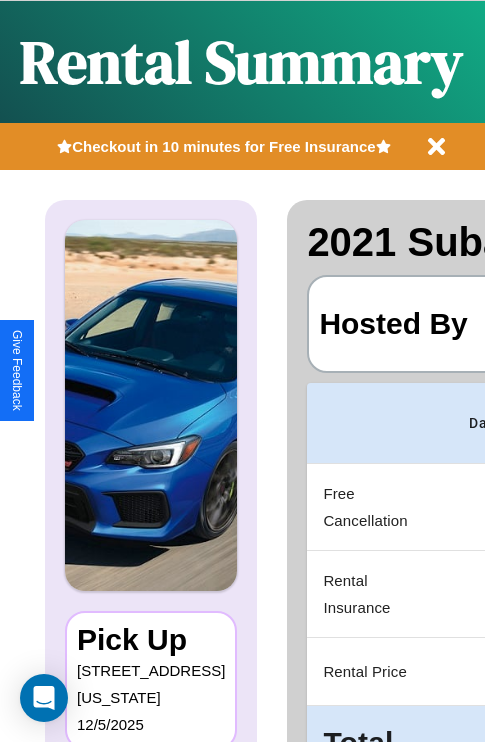 scroll, scrollTop: 0, scrollLeft: 378, axis: horizontal 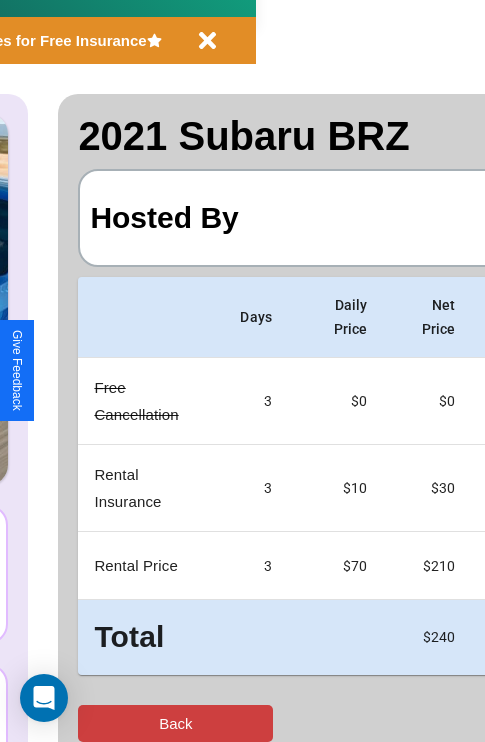 click on "Back" at bounding box center (175, 723) 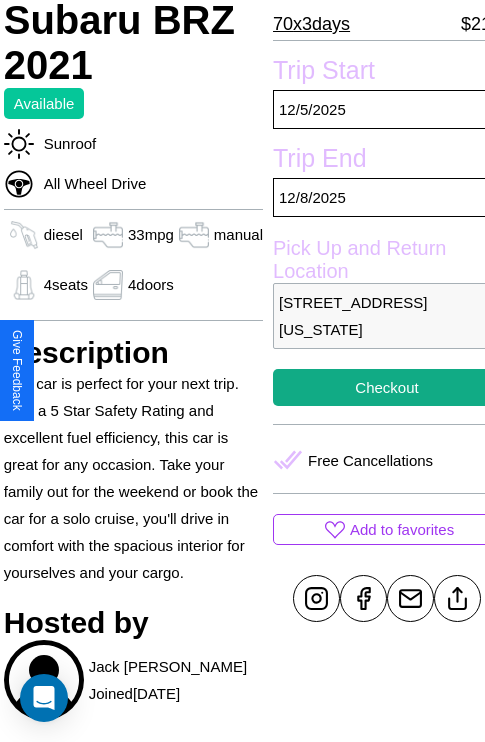scroll, scrollTop: 481, scrollLeft: 72, axis: both 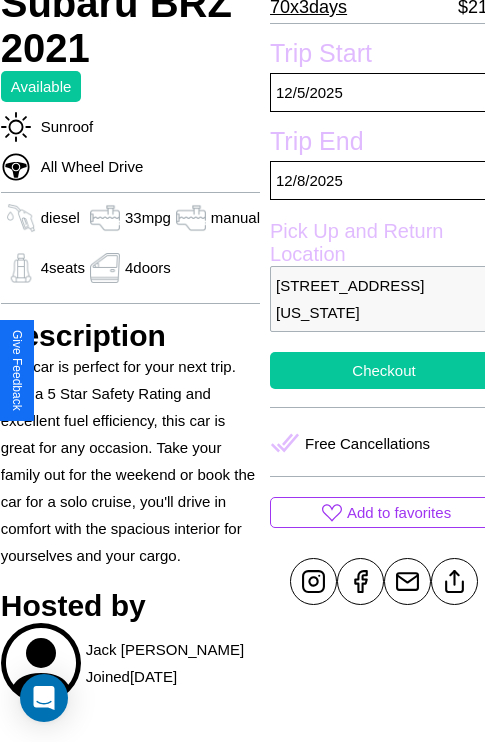 click on "Checkout" at bounding box center (384, 370) 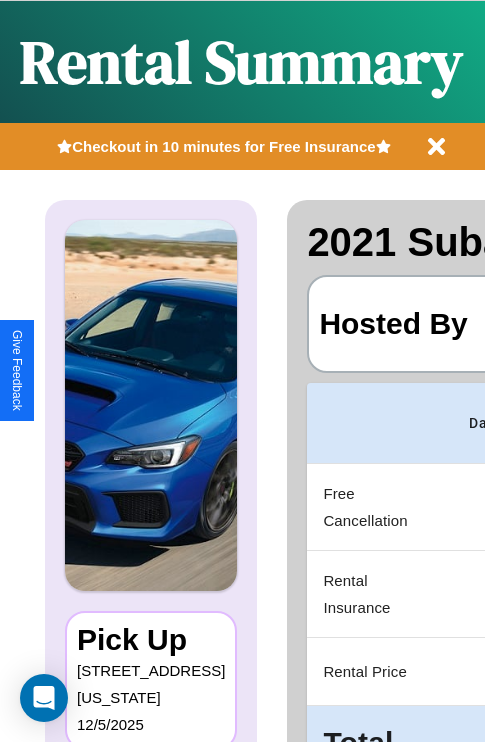 scroll, scrollTop: 0, scrollLeft: 378, axis: horizontal 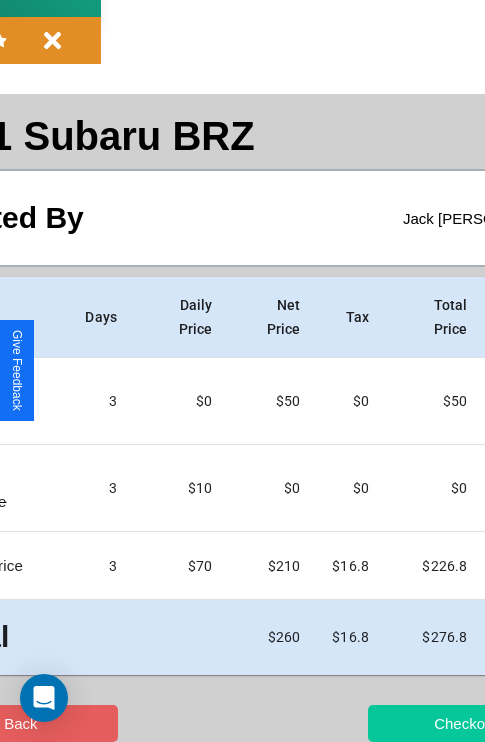 click on "Checkout" at bounding box center (465, 723) 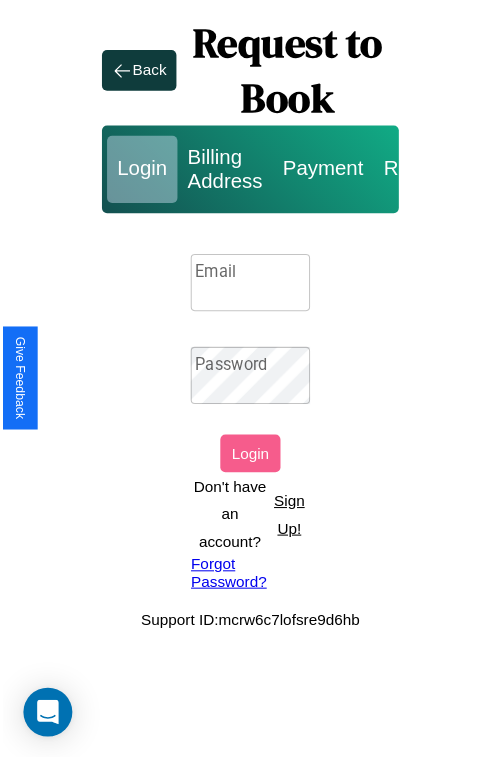 scroll, scrollTop: 0, scrollLeft: 0, axis: both 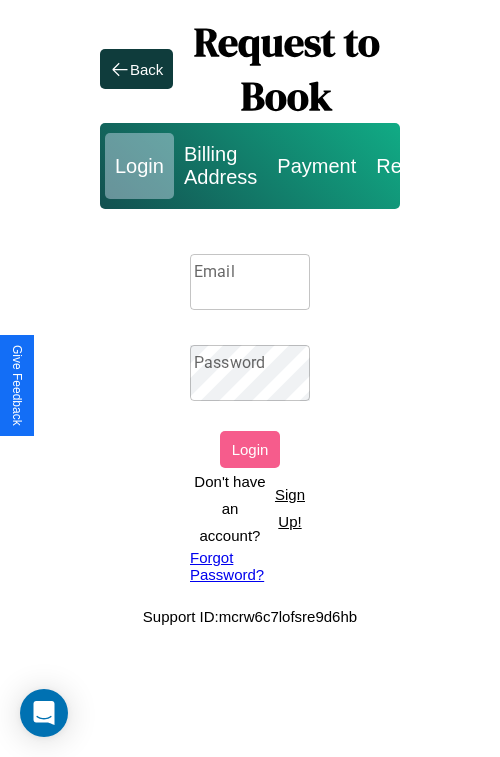 click on "Sign Up!" at bounding box center (290, 508) 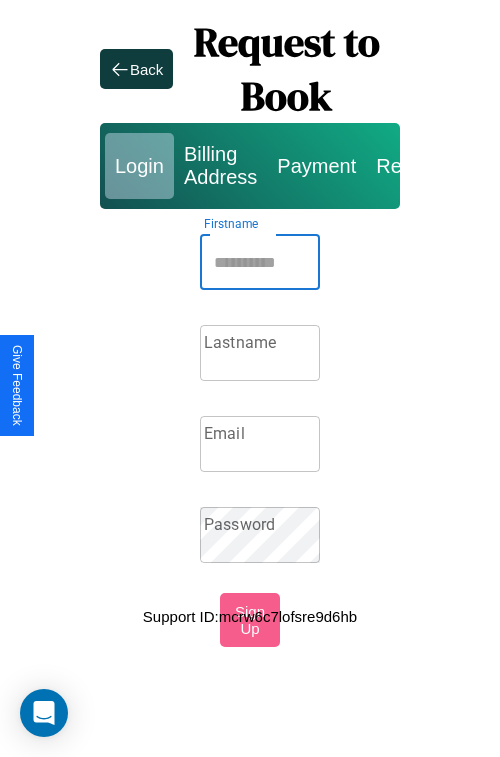 click on "Firstname" at bounding box center (260, 262) 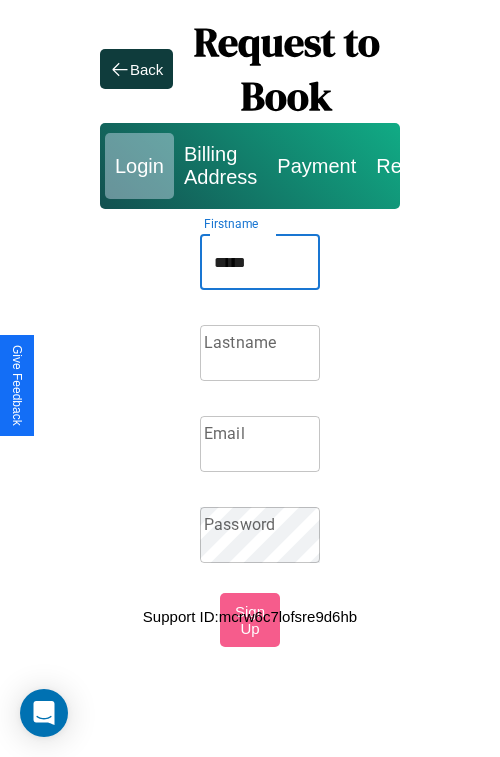 type on "*****" 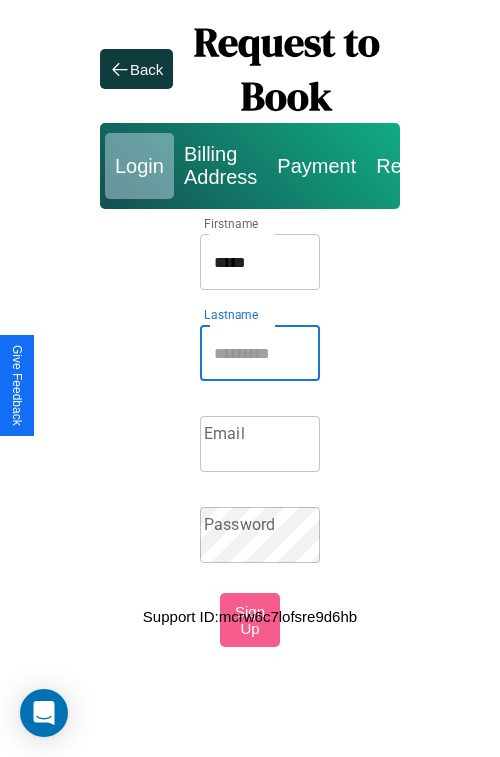 click on "Lastname" at bounding box center [260, 353] 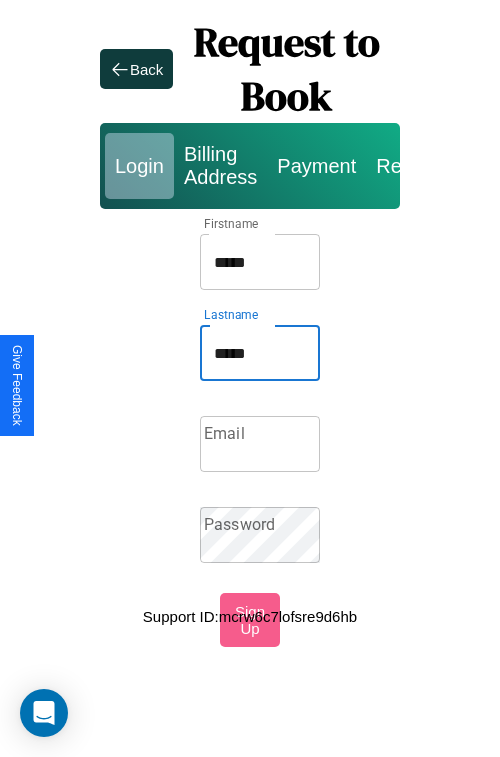 type on "*****" 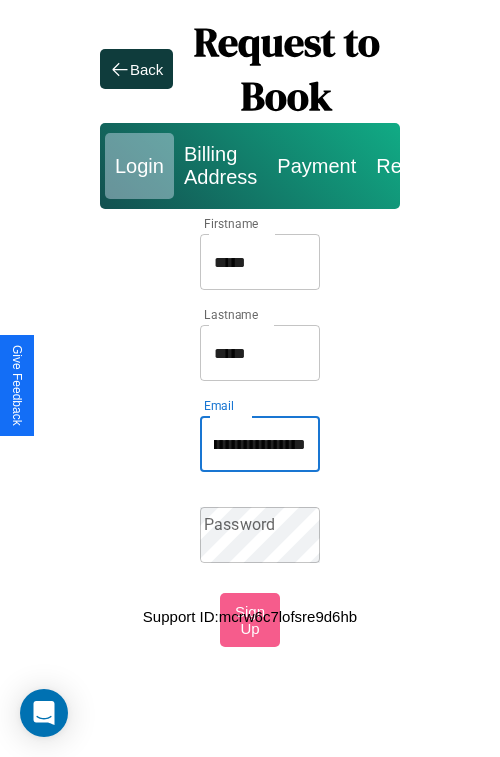scroll, scrollTop: 0, scrollLeft: 78, axis: horizontal 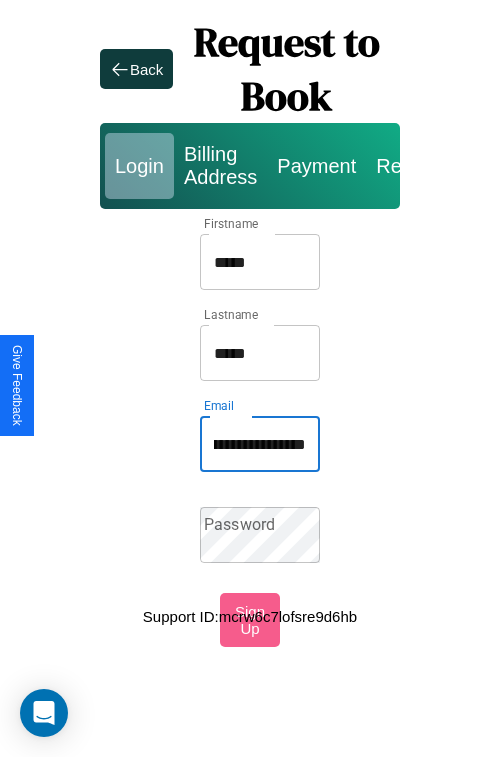 type on "**********" 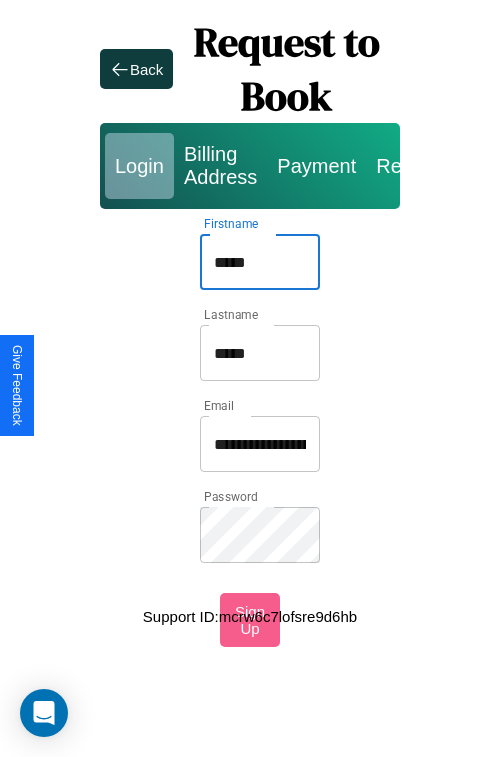 click on "*****" at bounding box center (260, 262) 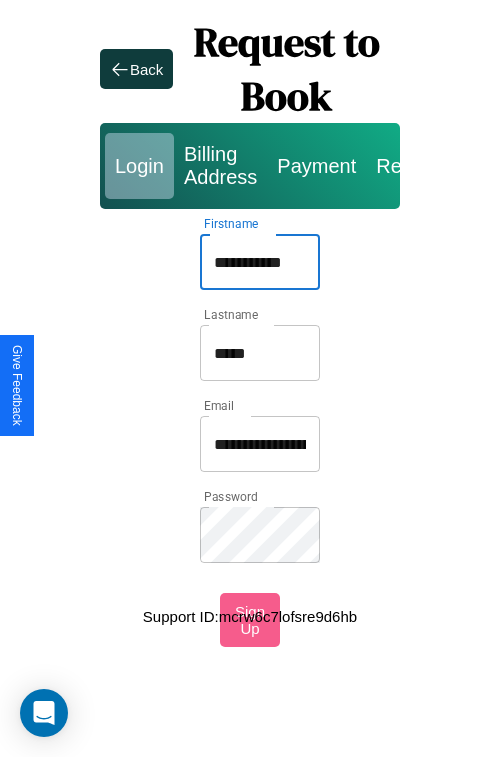 type on "**********" 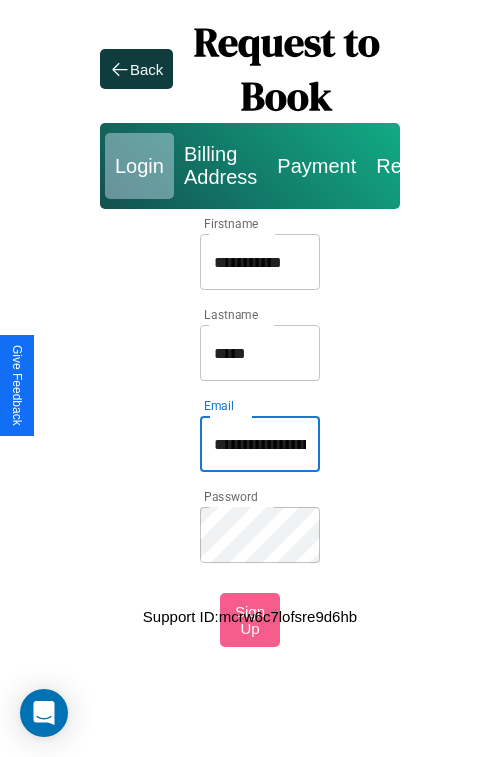 click on "**********" at bounding box center [260, 444] 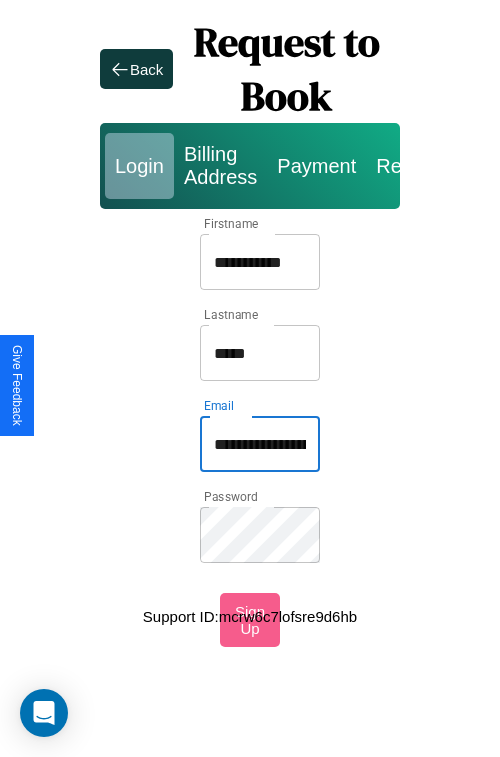 type on "**********" 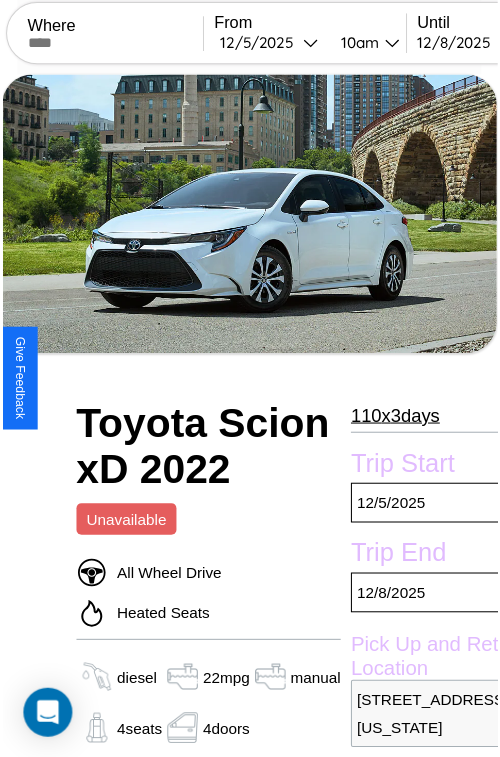 scroll, scrollTop: 605, scrollLeft: 72, axis: both 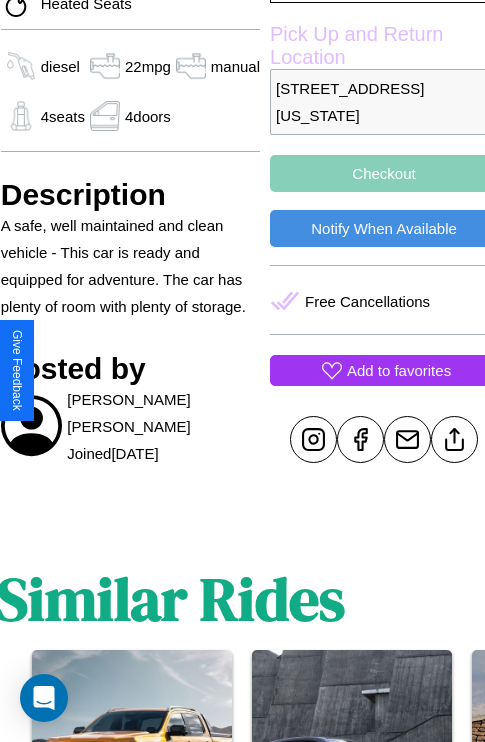 click on "Add to favorites" at bounding box center (399, 370) 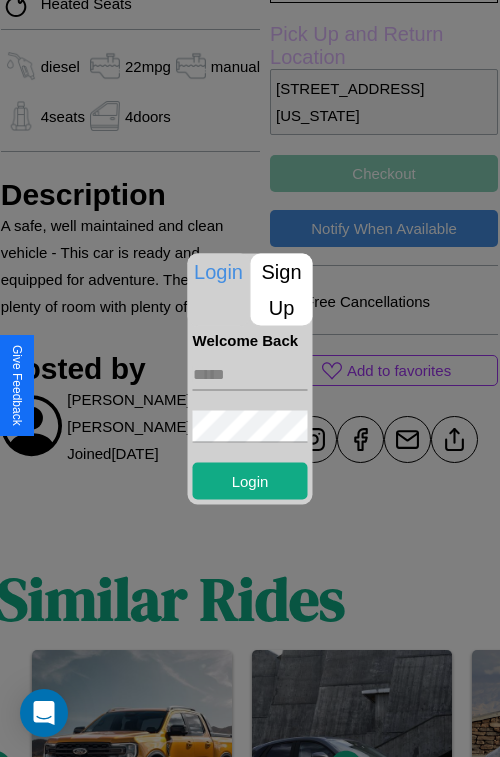 click on "Sign Up" at bounding box center [282, 289] 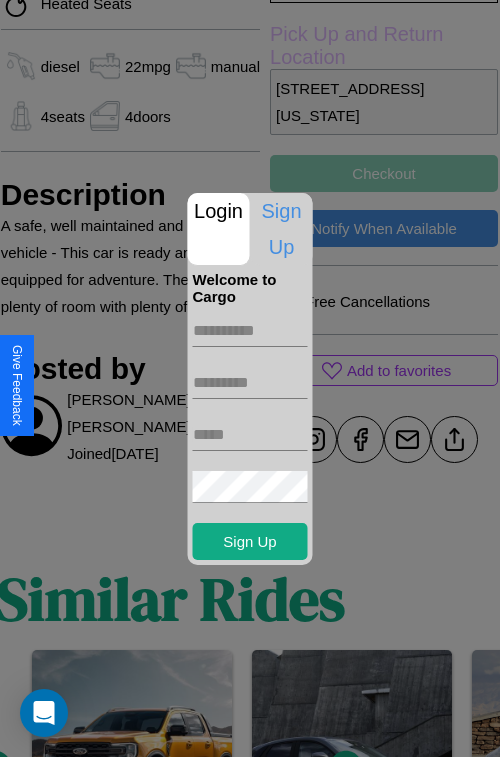 click at bounding box center [250, 331] 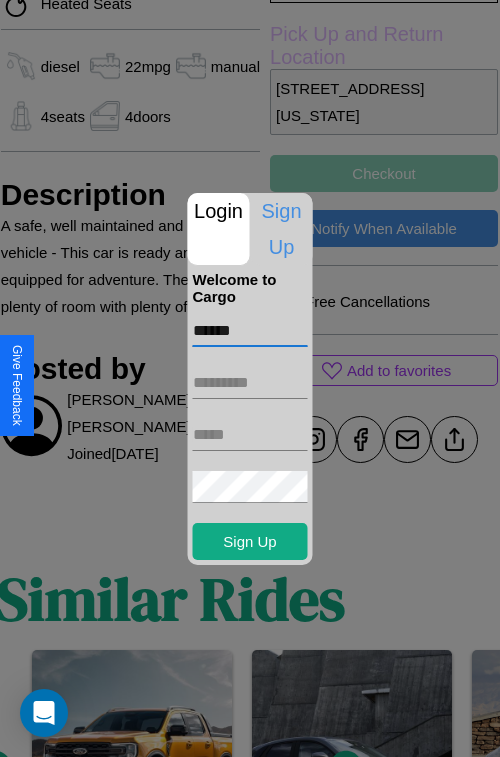 type on "******" 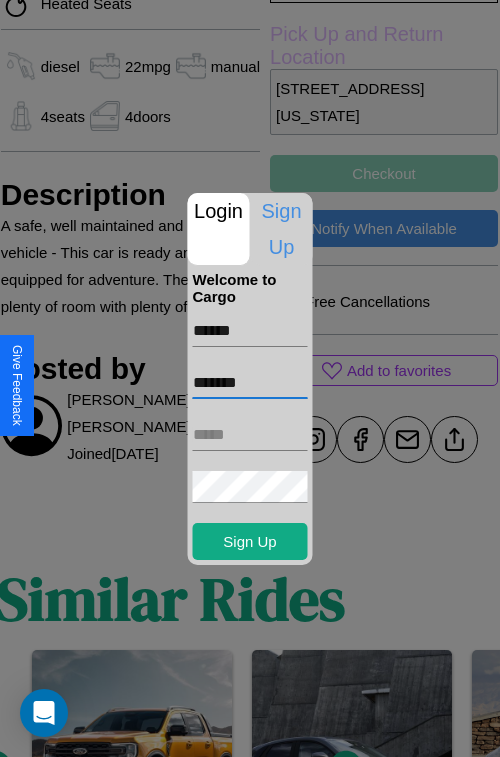 type on "*******" 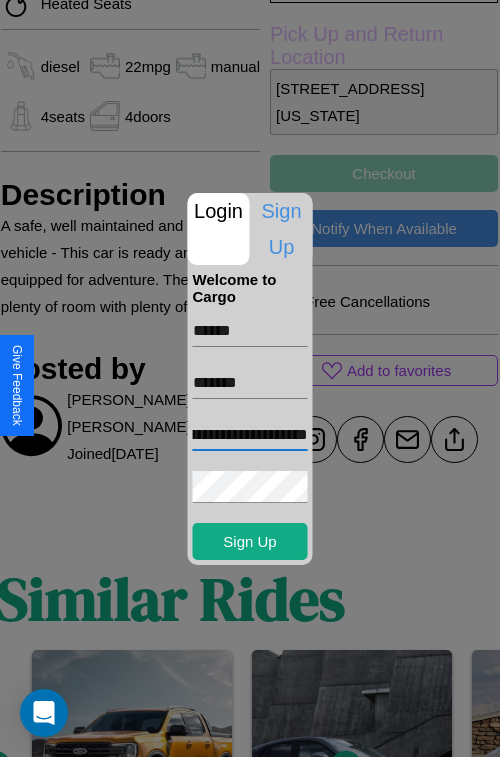 scroll, scrollTop: 0, scrollLeft: 89, axis: horizontal 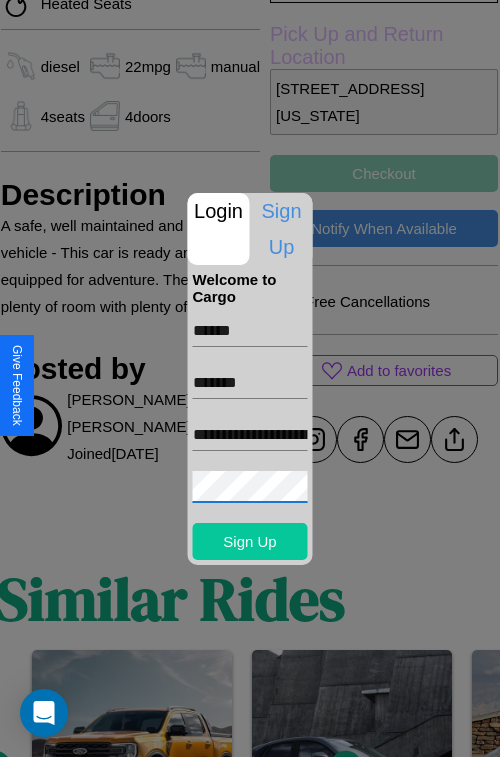 click on "Sign Up" at bounding box center (250, 541) 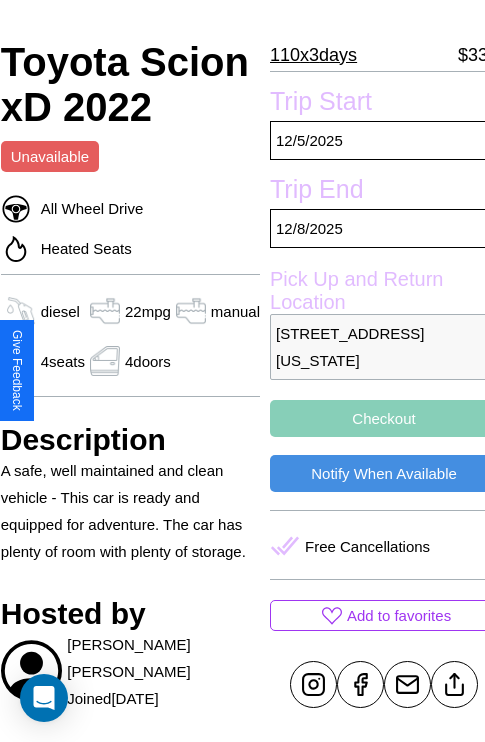 scroll, scrollTop: 336, scrollLeft: 72, axis: both 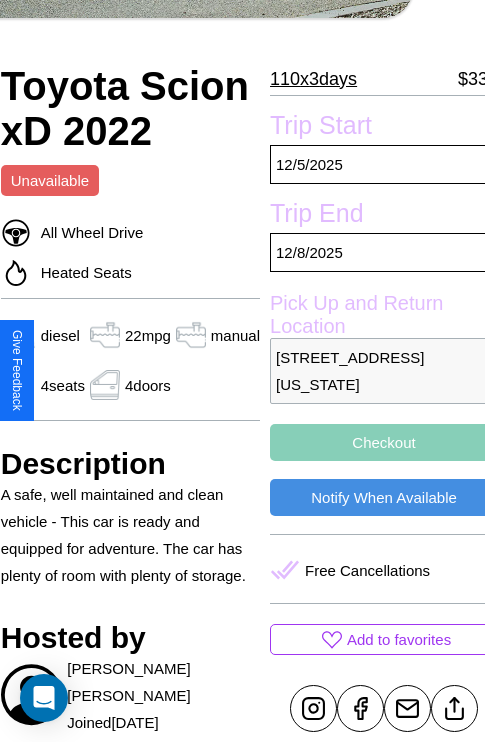 click on "1997 Cedar Street  Dallas Texas 93698 United States" at bounding box center [384, 371] 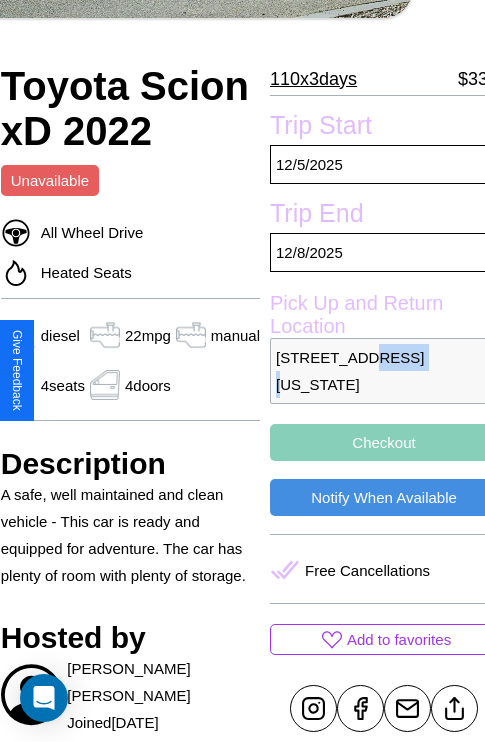 click on "1997 Cedar Street  Dallas Texas 93698 United States" at bounding box center [384, 371] 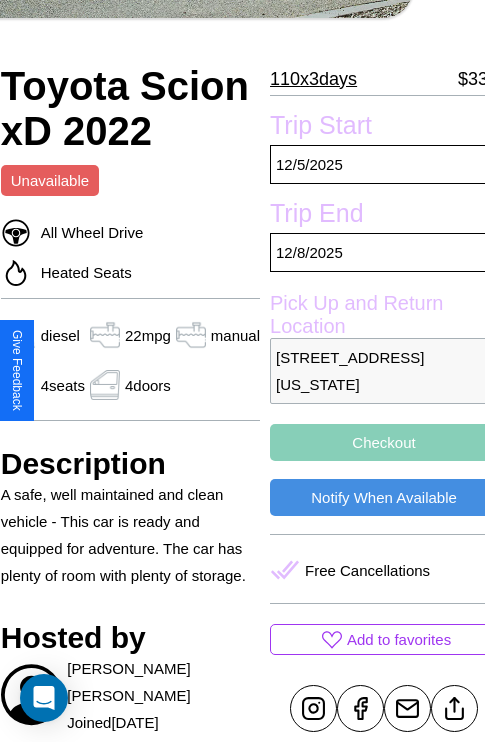 click on "1997 Cedar Street  Dallas Texas 93698 United States" at bounding box center (384, 371) 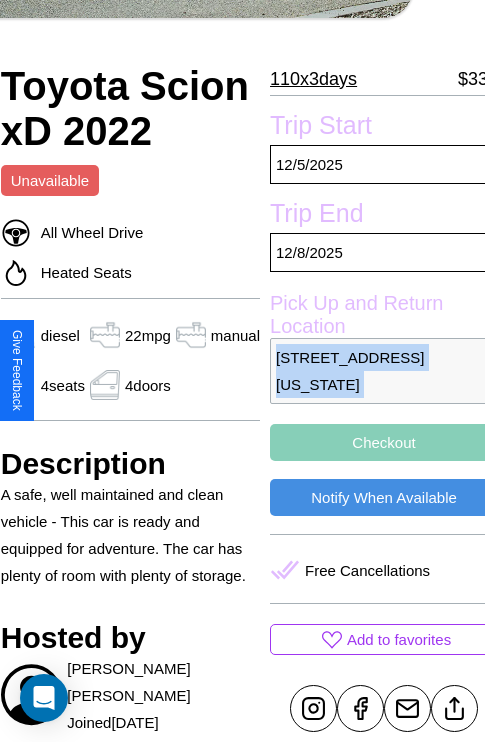 click on "1997 Cedar Street  Dallas Texas 93698 United States" at bounding box center [384, 371] 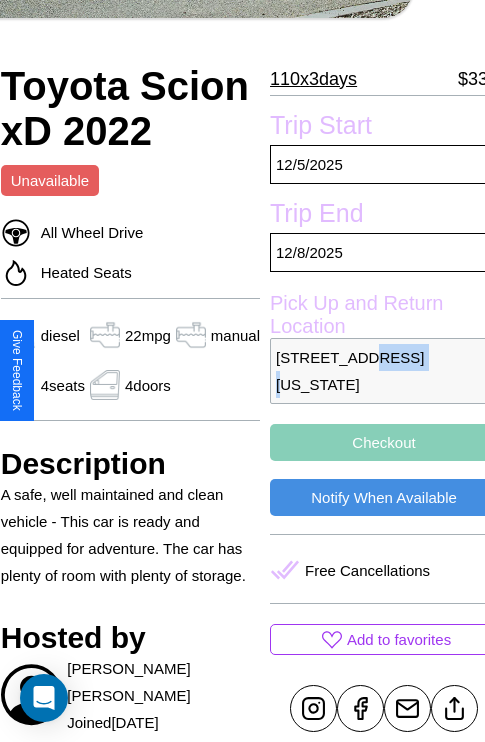 click on "1997 Cedar Street  Dallas Texas 93698 United States" at bounding box center (384, 371) 